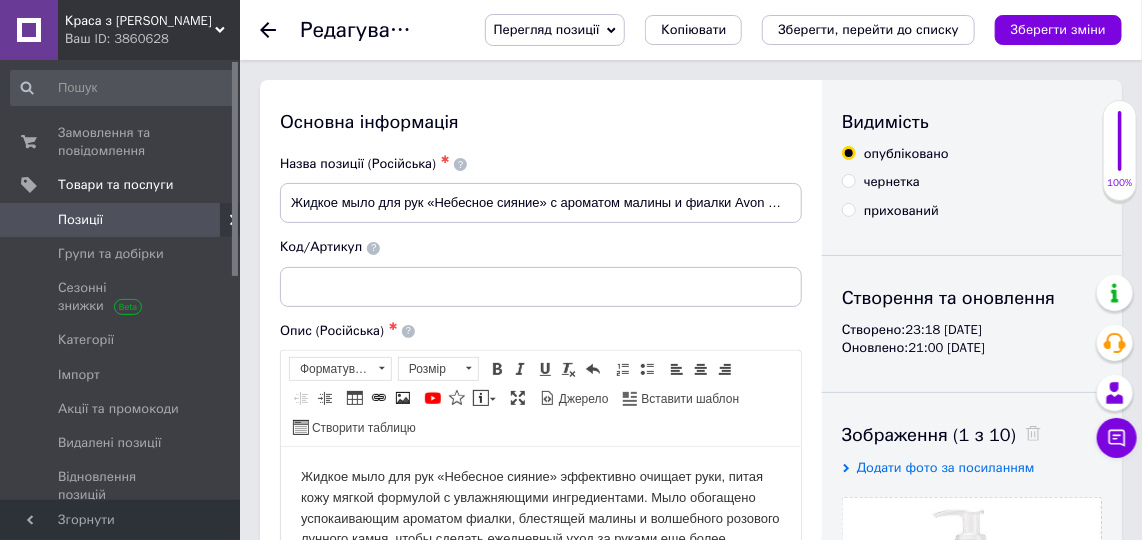 scroll, scrollTop: 0, scrollLeft: 0, axis: both 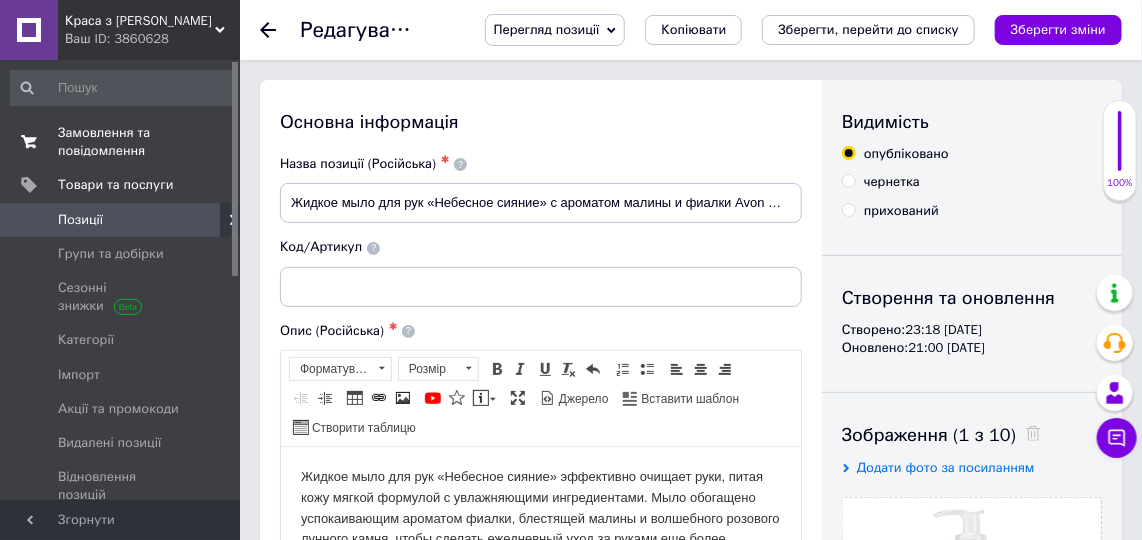 click on "Замовлення та повідомлення" at bounding box center (121, 142) 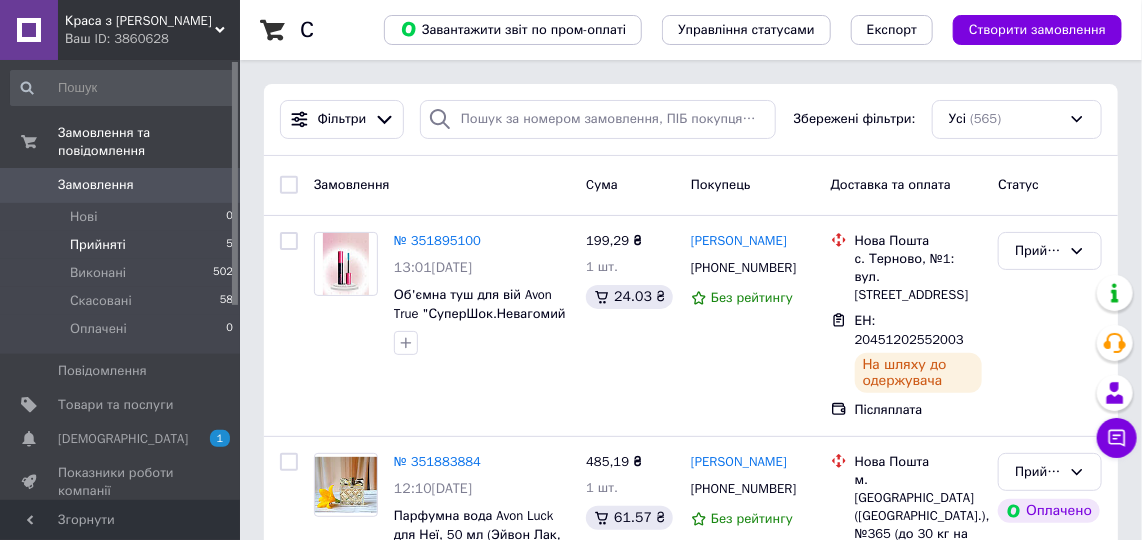 click on "Прийняті" at bounding box center (98, 245) 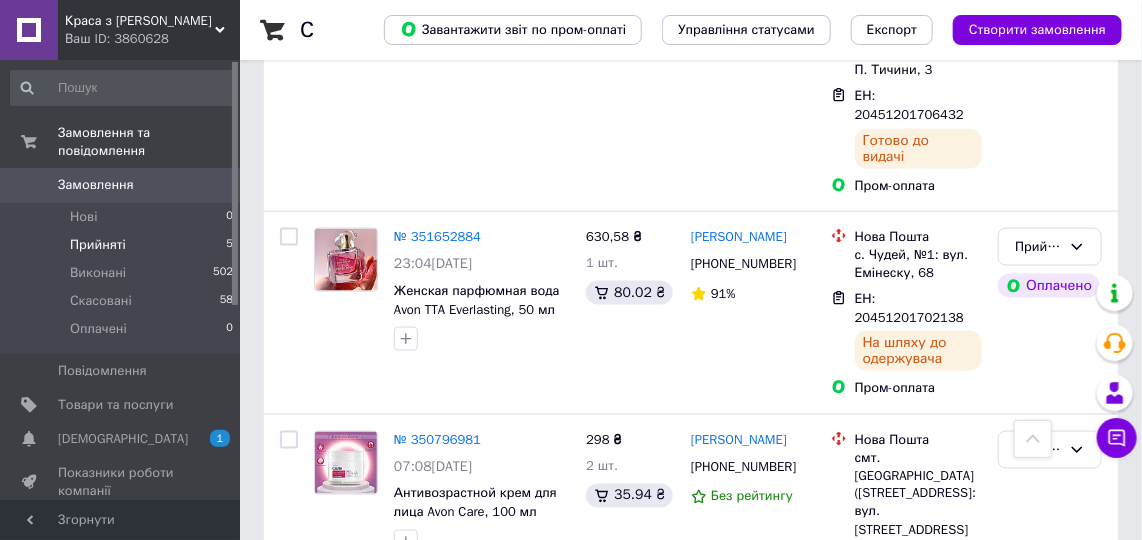 scroll, scrollTop: 878, scrollLeft: 0, axis: vertical 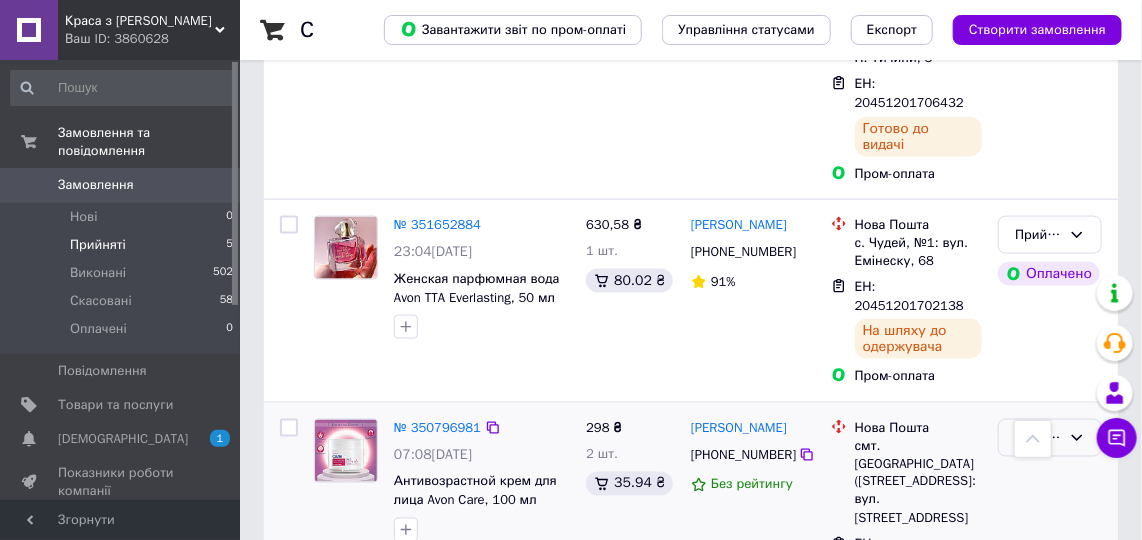 click on "Прийнято" at bounding box center (1038, 438) 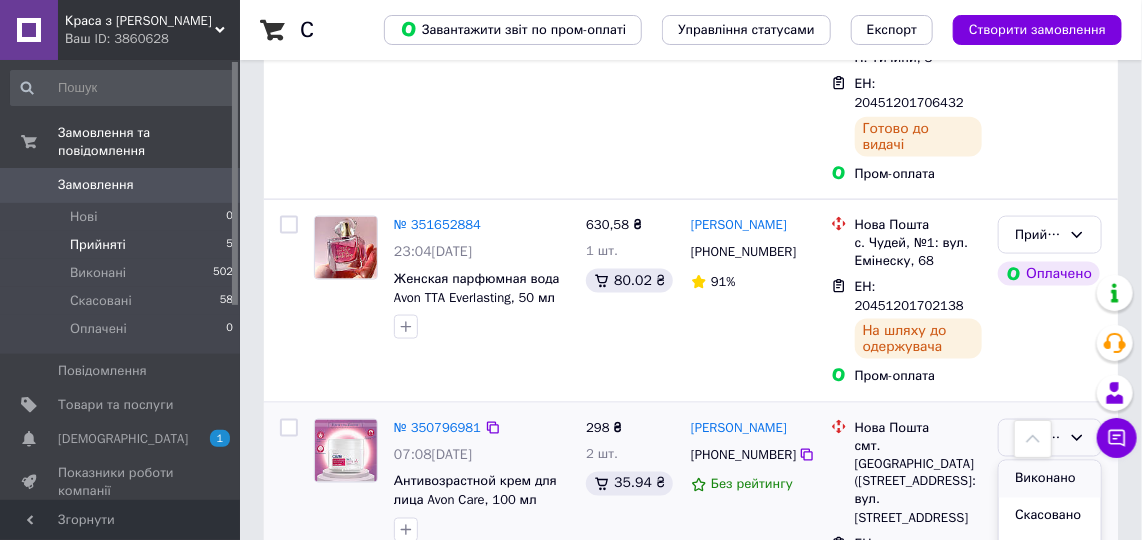 click on "Виконано" at bounding box center [1050, 479] 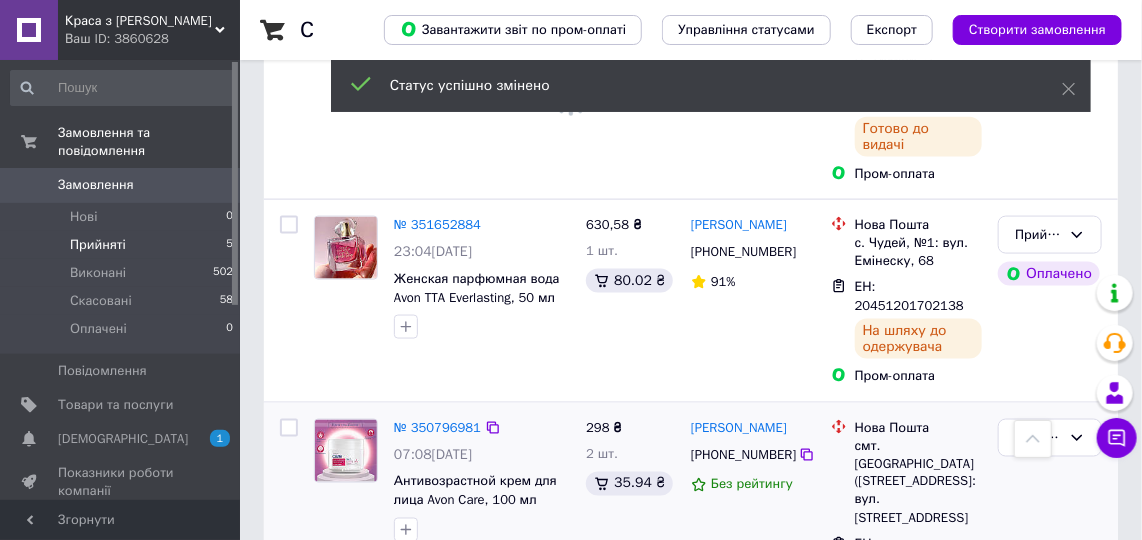 click on "Ваш ID: 3860628" at bounding box center (152, 39) 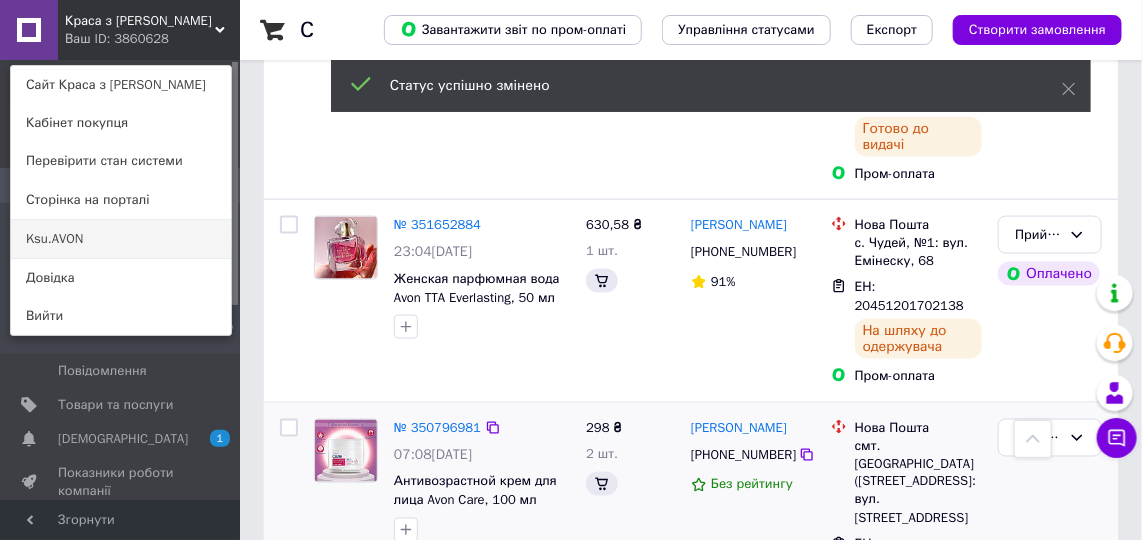 click on "Ksu.AVON" at bounding box center [121, 239] 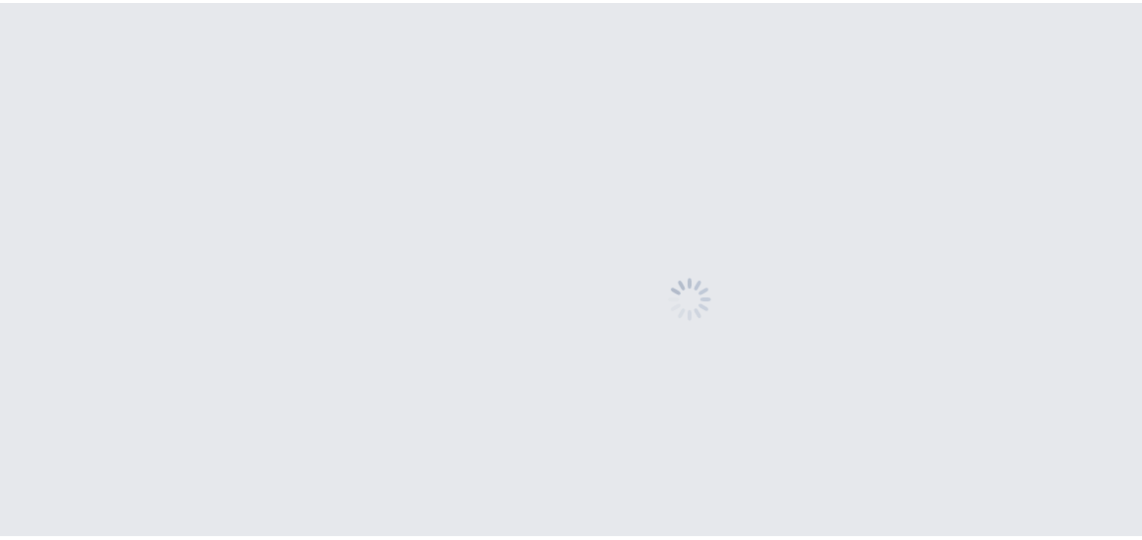 scroll, scrollTop: 0, scrollLeft: 0, axis: both 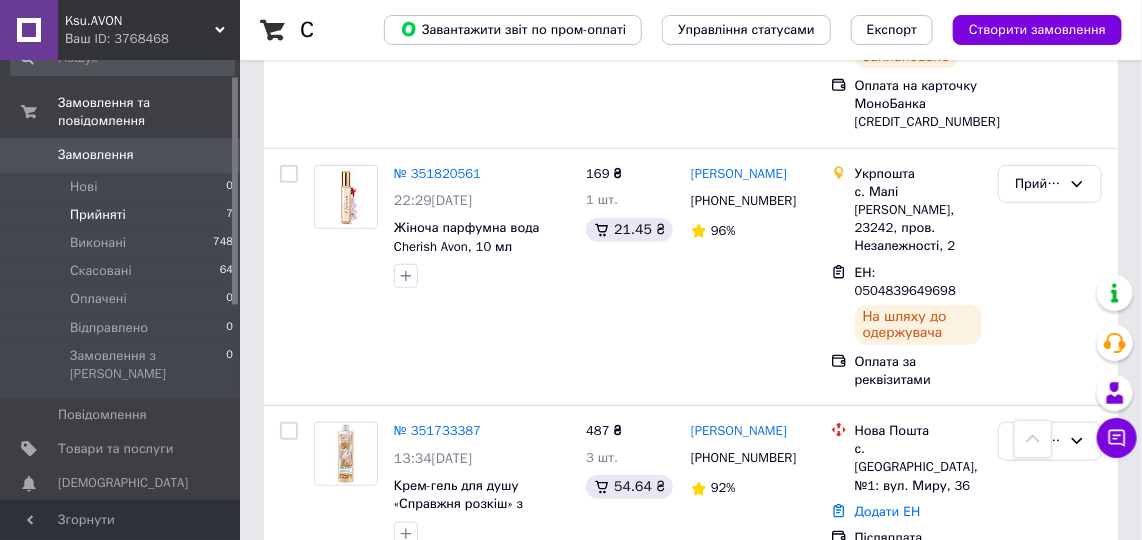 click on "Прийняті" at bounding box center [98, 215] 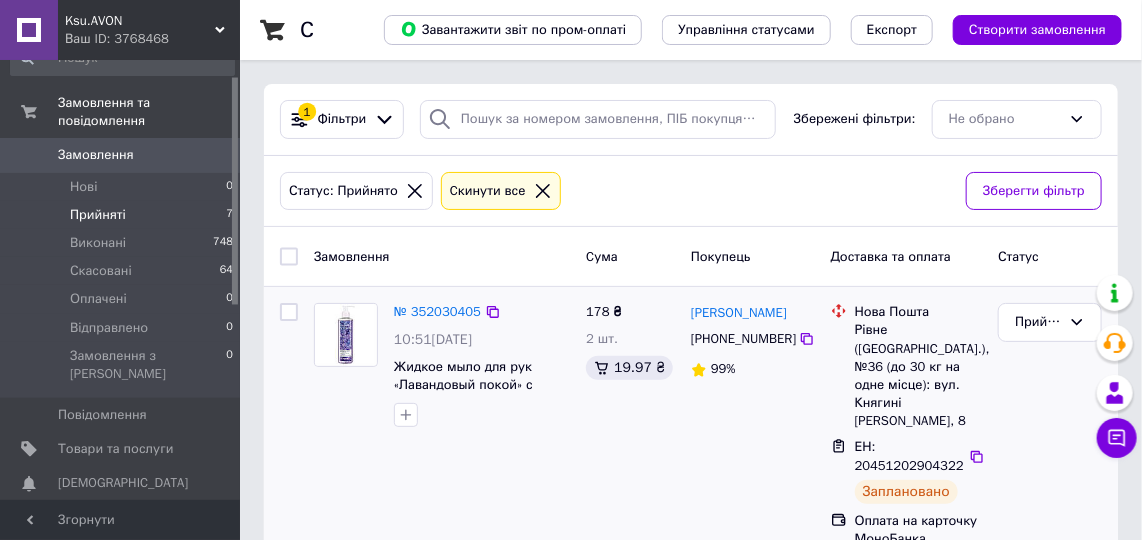 scroll, scrollTop: 0, scrollLeft: 0, axis: both 